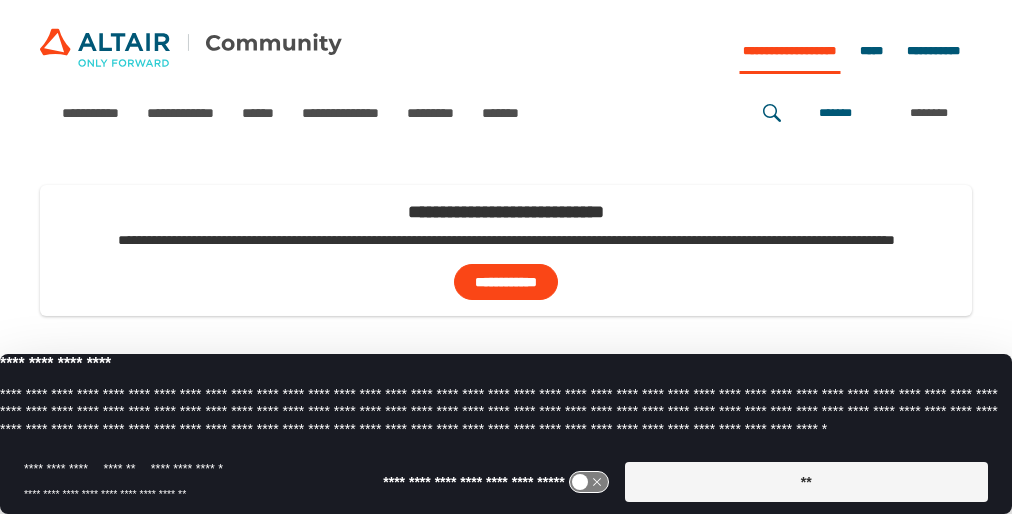 click on "**********" at bounding box center [506, 248] 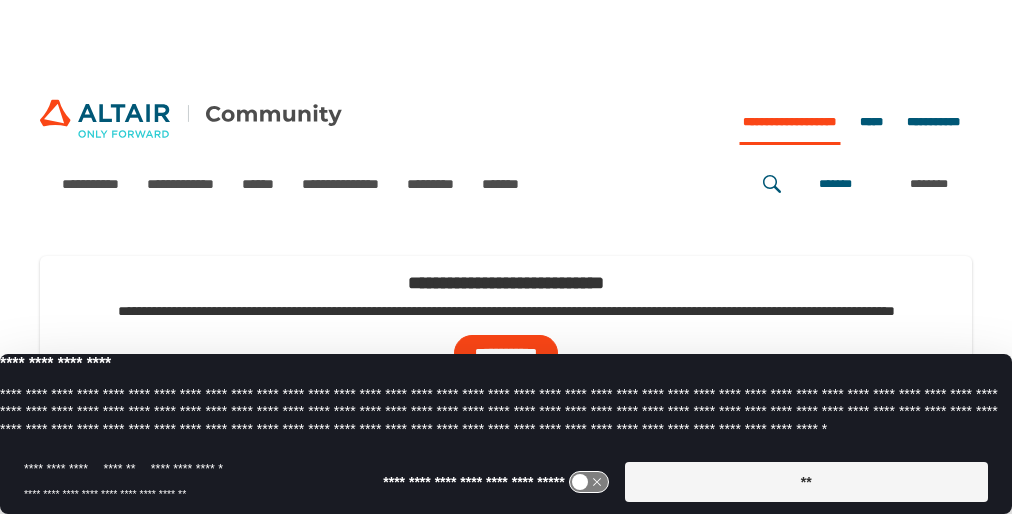 click on "**********" at bounding box center [506, 287] 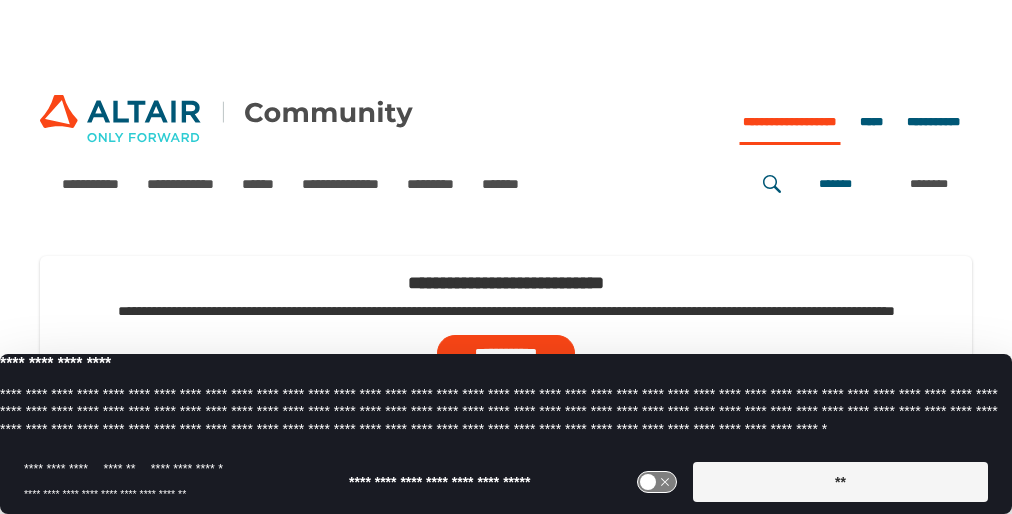 click on "**********" at bounding box center [506, 287] 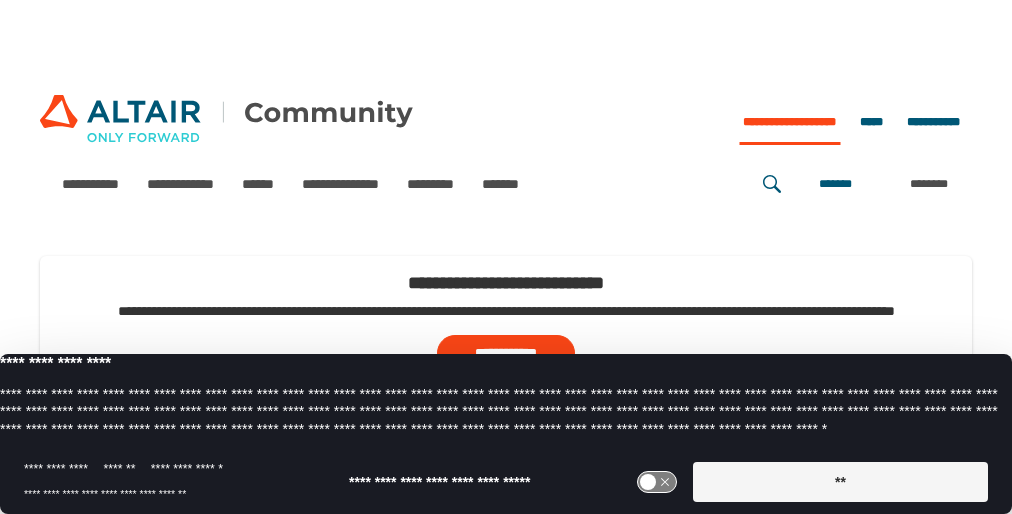 click on "**********" at bounding box center [506, 287] 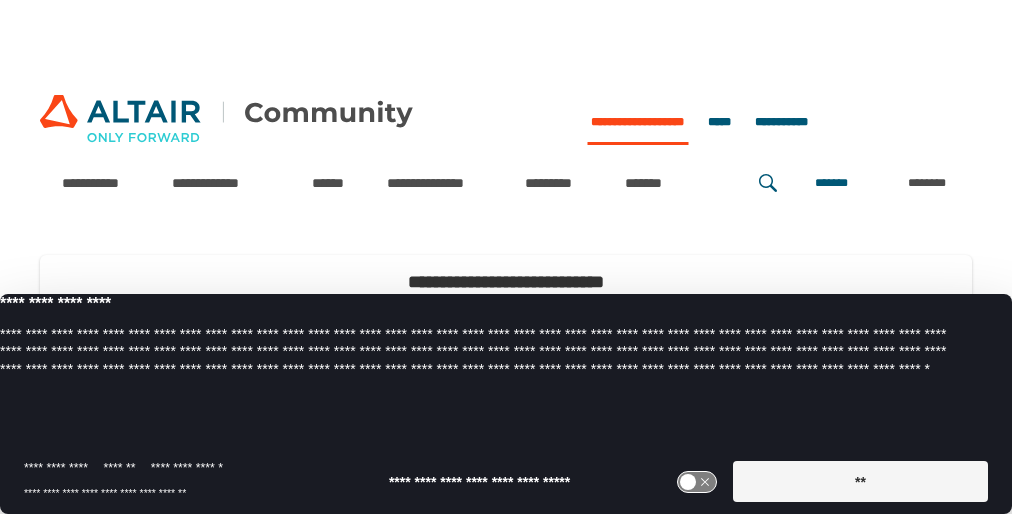 click on "**********" at bounding box center [506, 286] 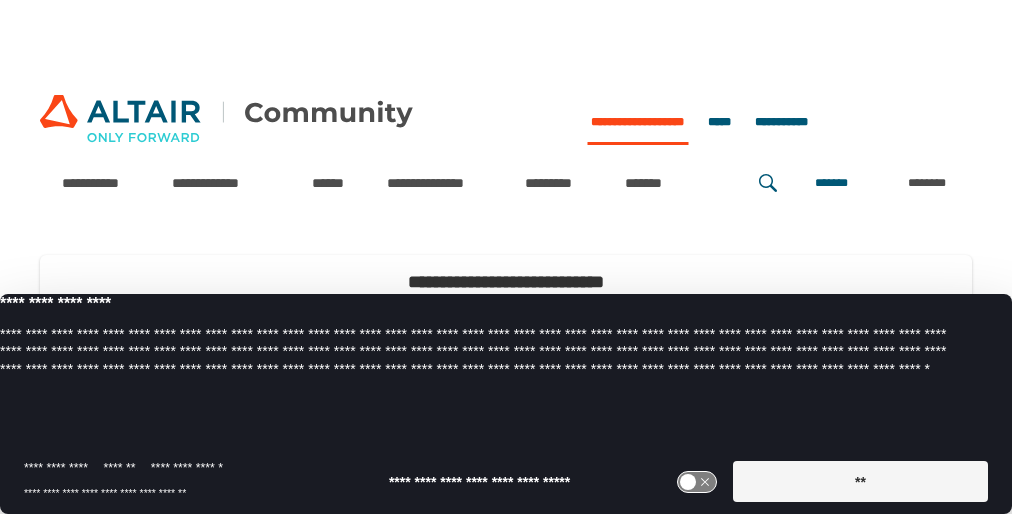 click on "**********" at bounding box center [506, 286] 